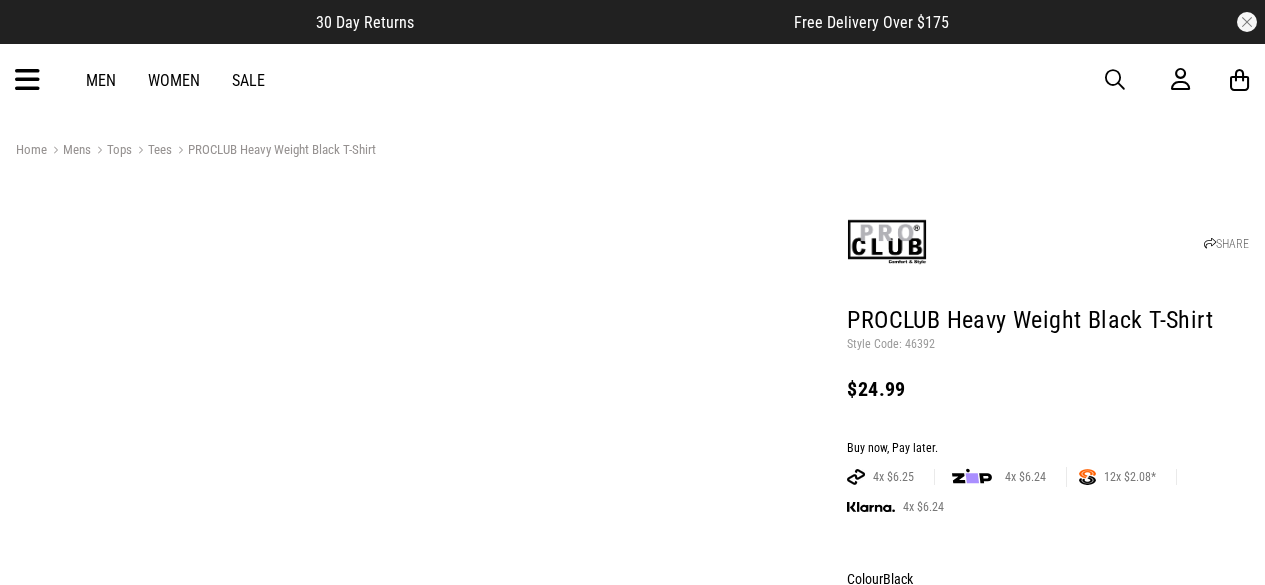 scroll, scrollTop: 0, scrollLeft: 0, axis: both 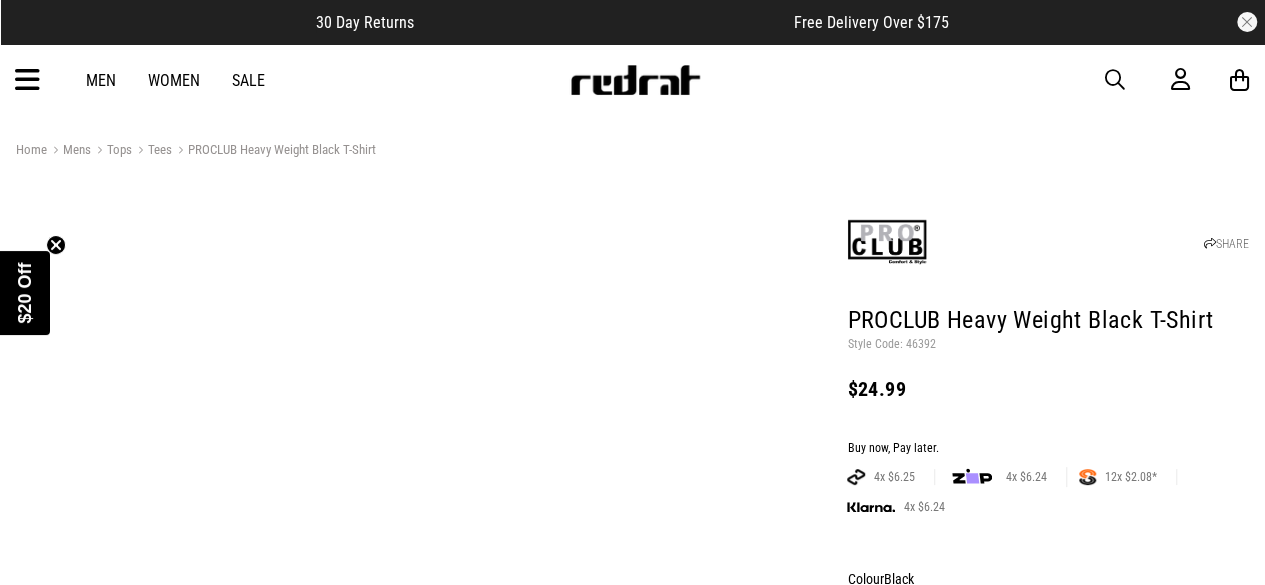 click on "Women" at bounding box center (174, 80) 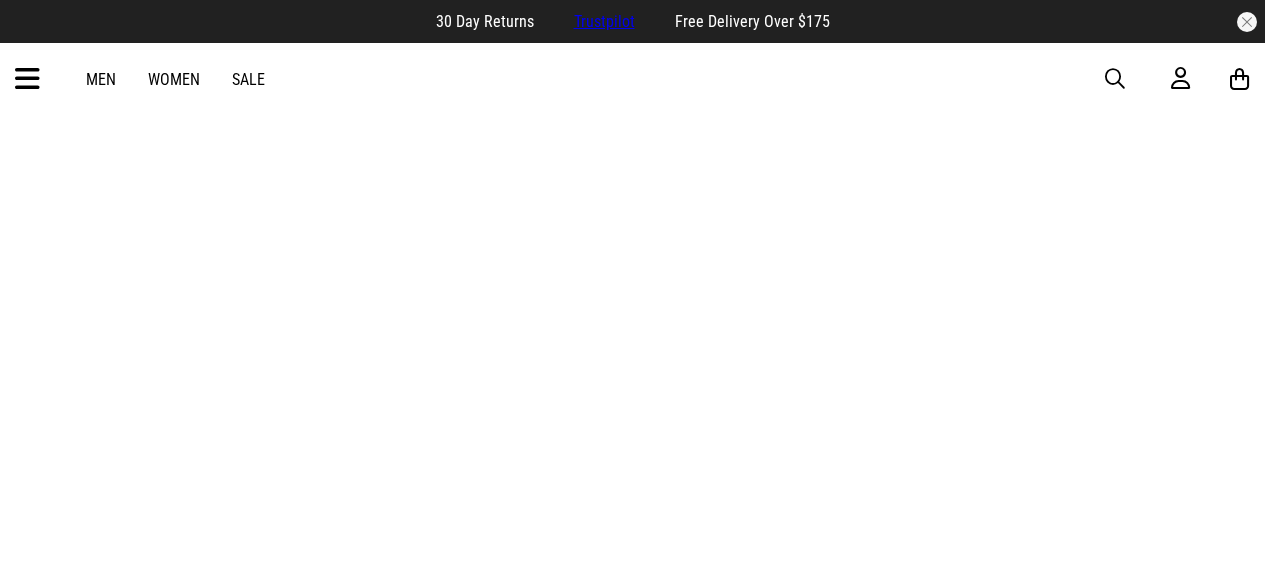 scroll, scrollTop: 0, scrollLeft: 0, axis: both 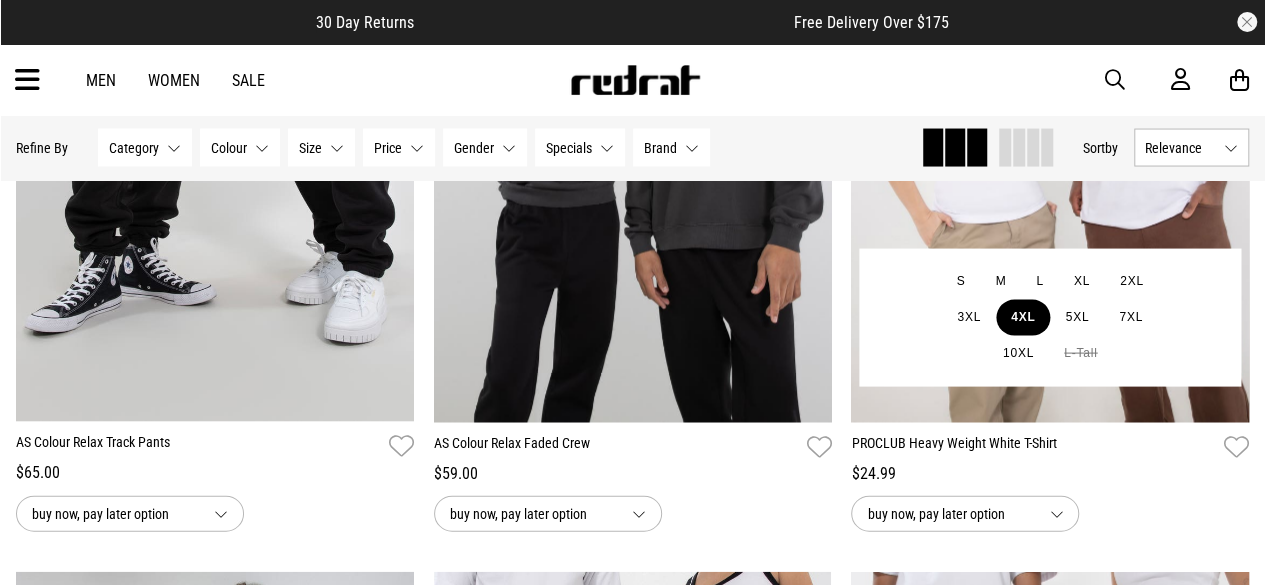 click on "4XL" at bounding box center (1023, 318) 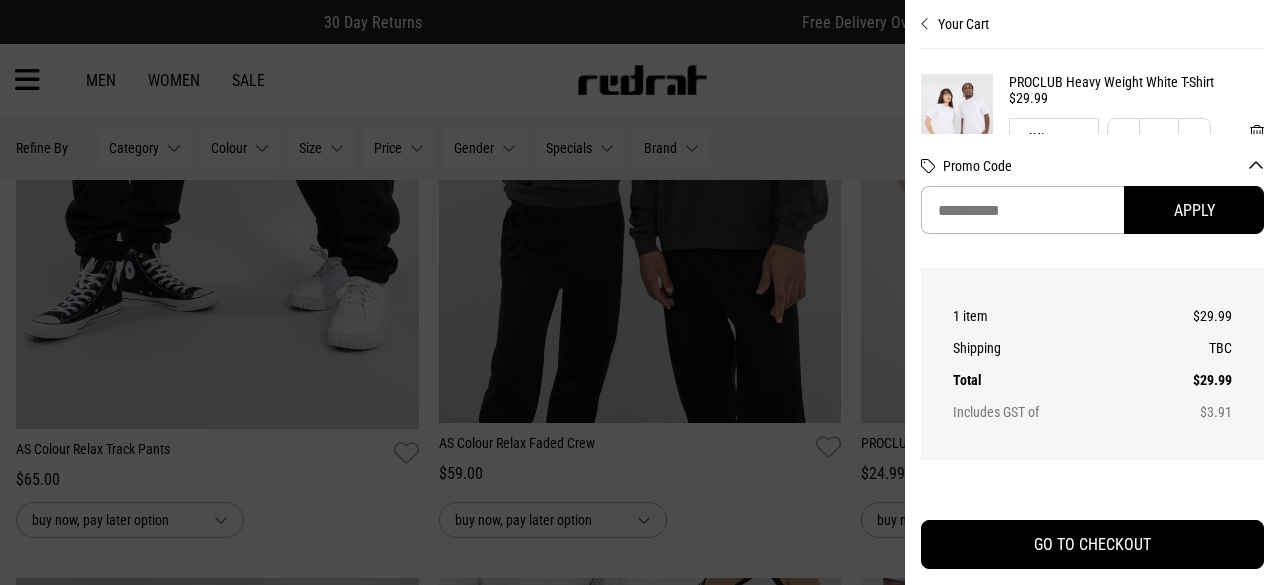 click at bounding box center (640, 292) 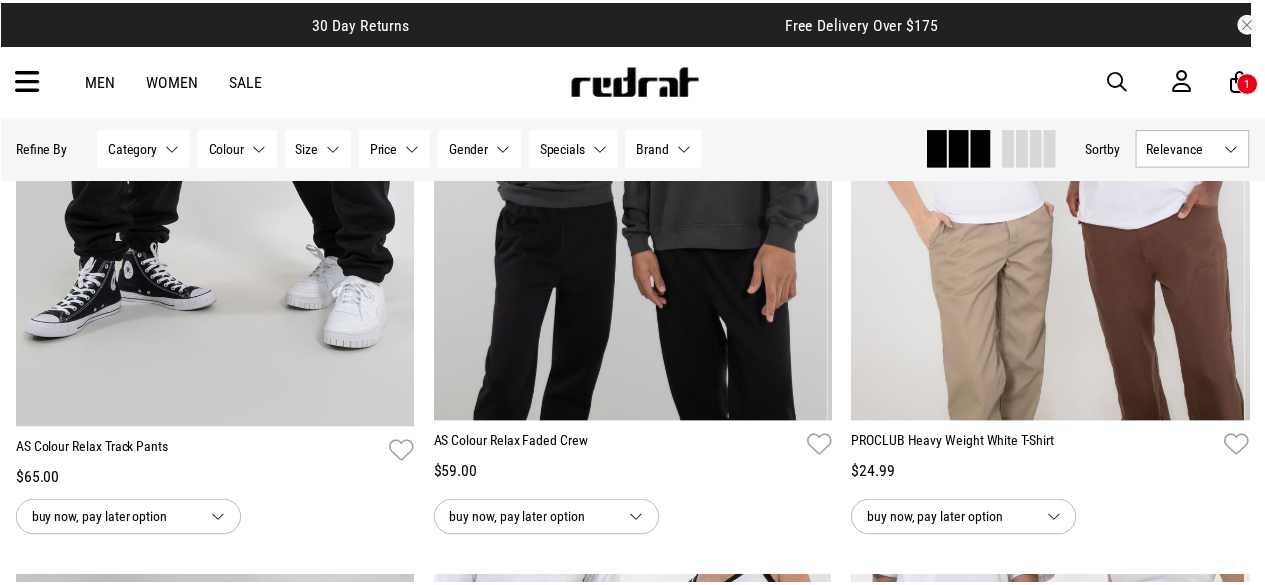 scroll, scrollTop: 1900, scrollLeft: 0, axis: vertical 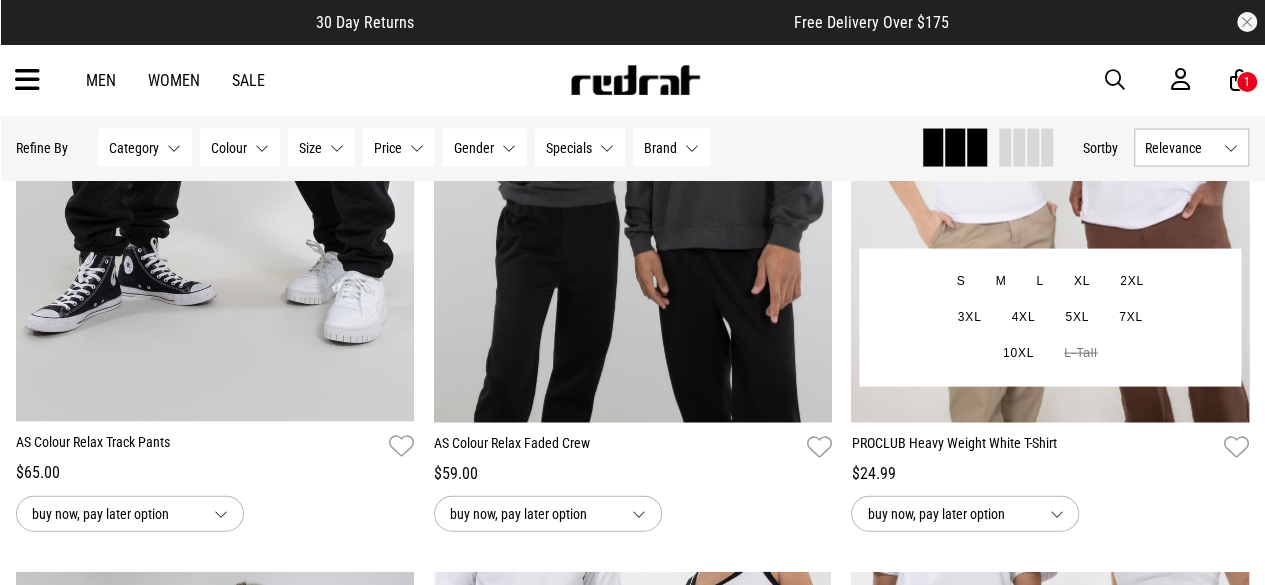 click at bounding box center [1050, 143] 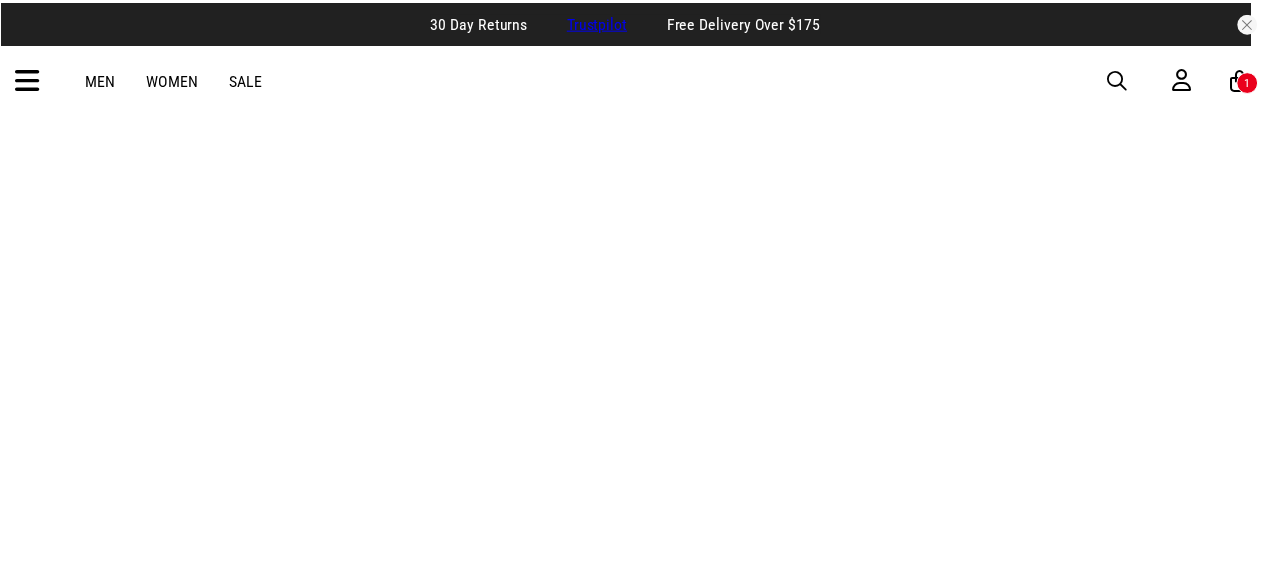 scroll, scrollTop: 0, scrollLeft: 0, axis: both 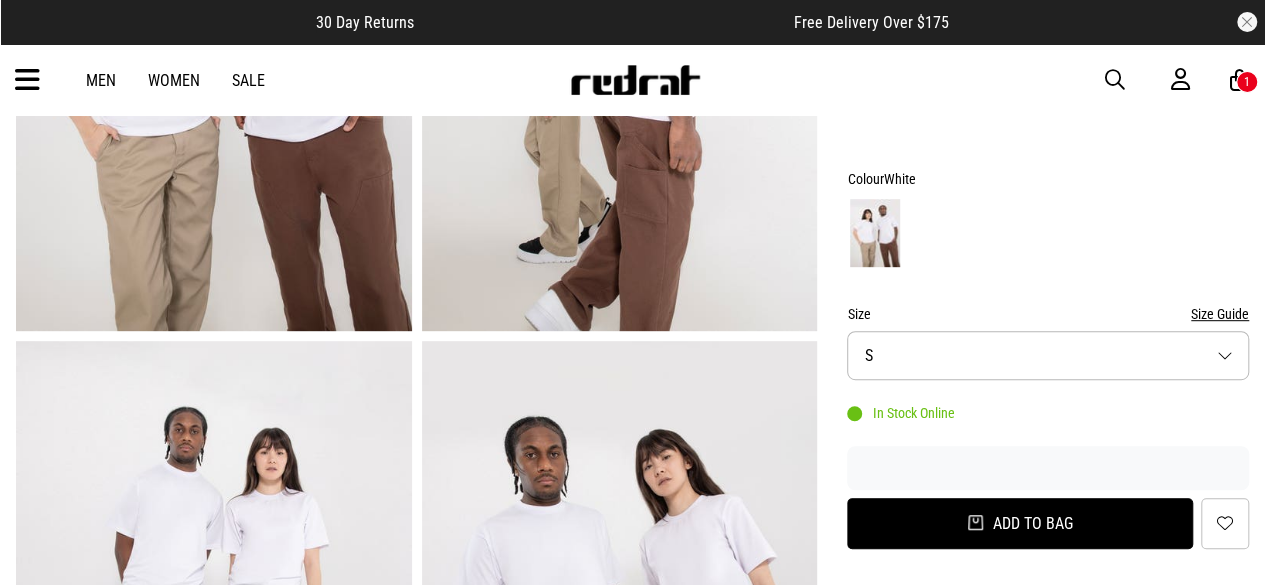 click on "Add to bag" at bounding box center (1020, 523) 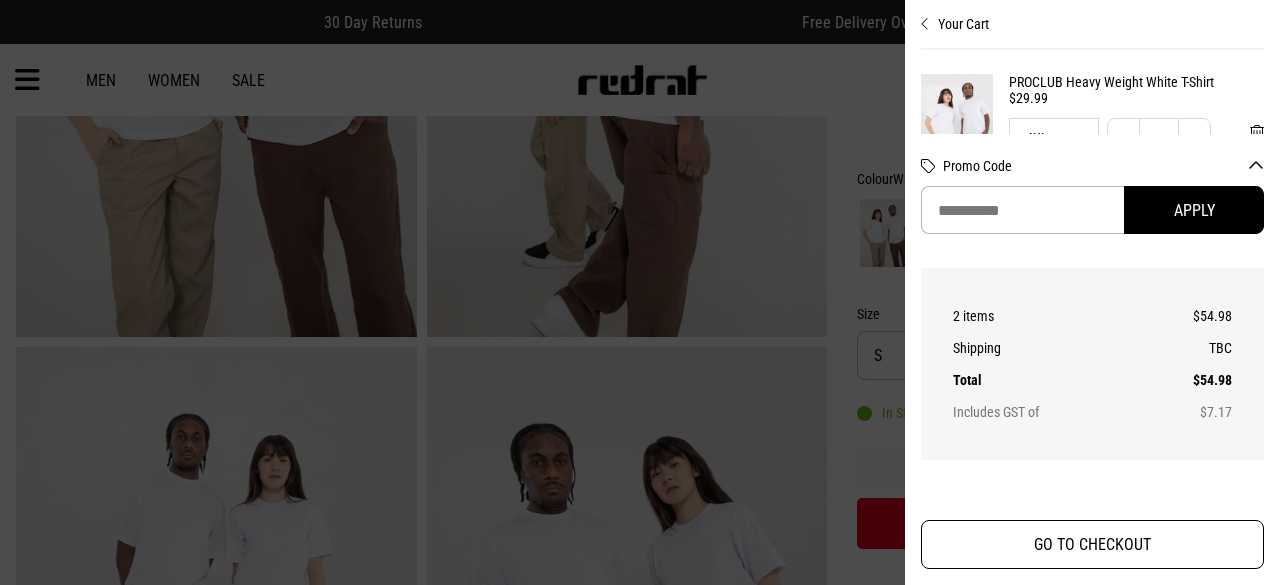 click on "GO TO CHECKOUT" at bounding box center (1092, 544) 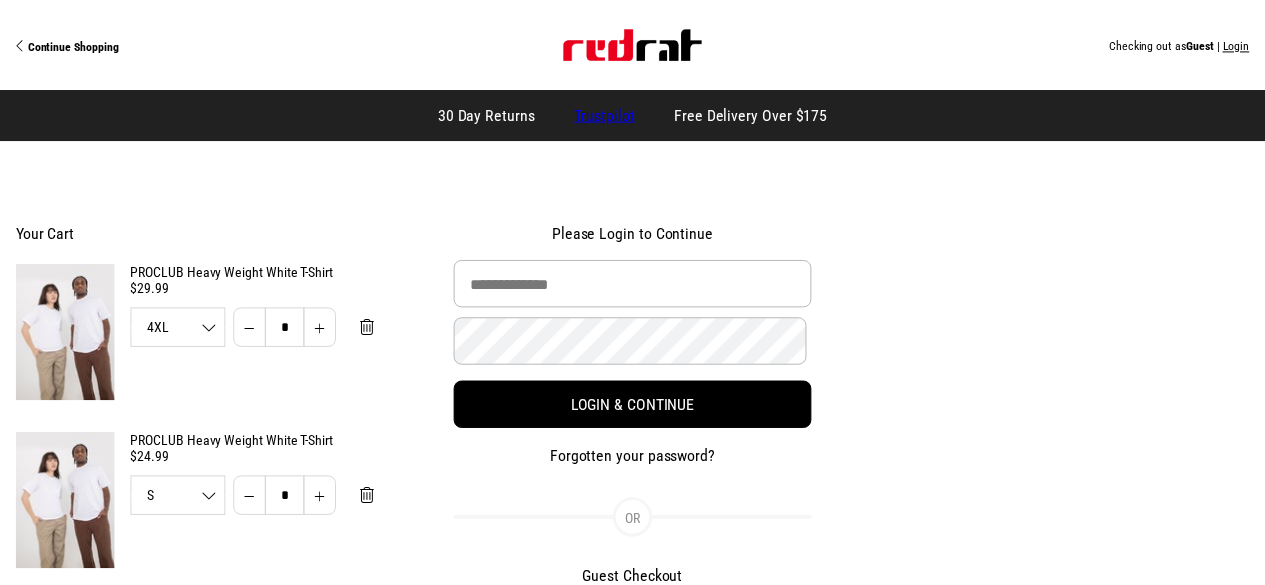 scroll, scrollTop: 0, scrollLeft: 0, axis: both 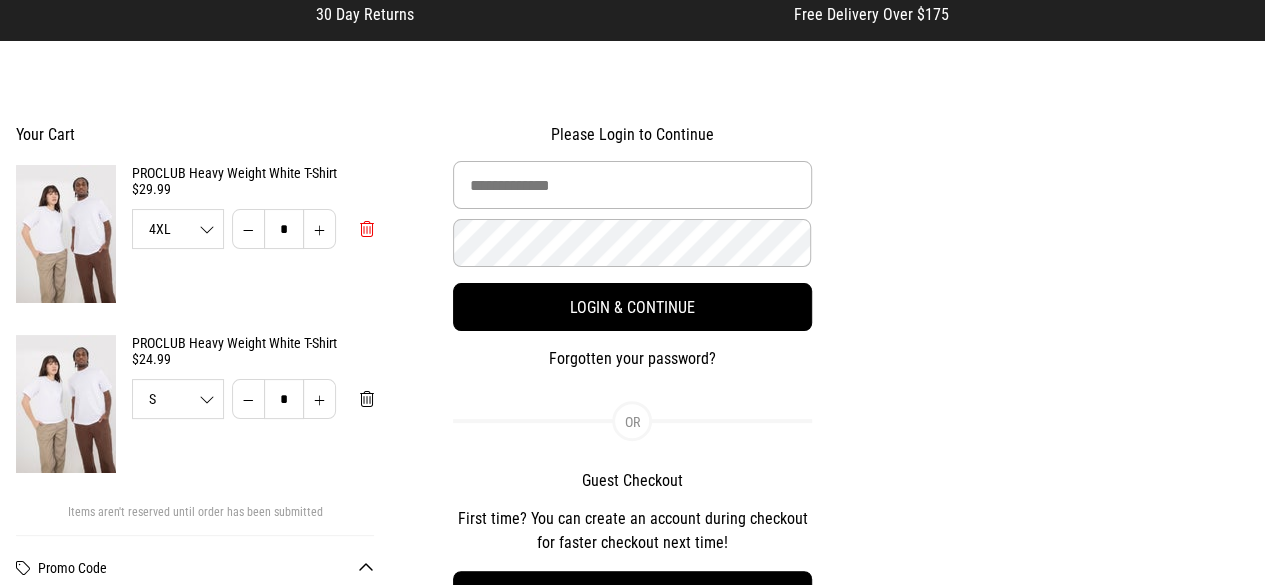 click at bounding box center [367, 229] 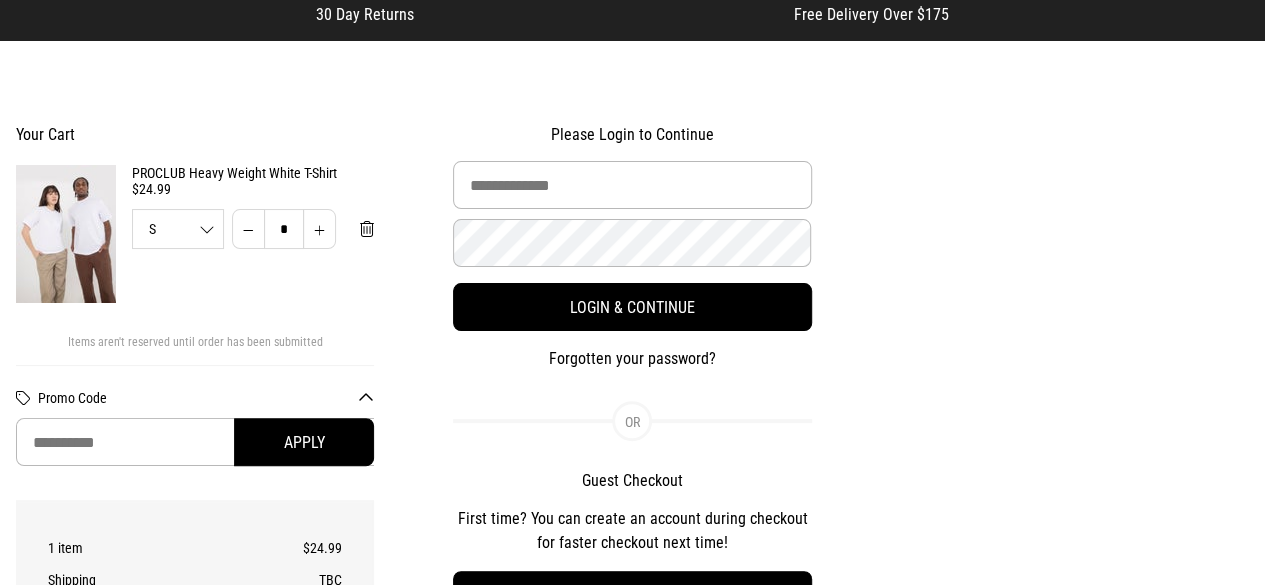 click on "PROCLUB Heavy Weight White T-Shirt" at bounding box center [253, 173] 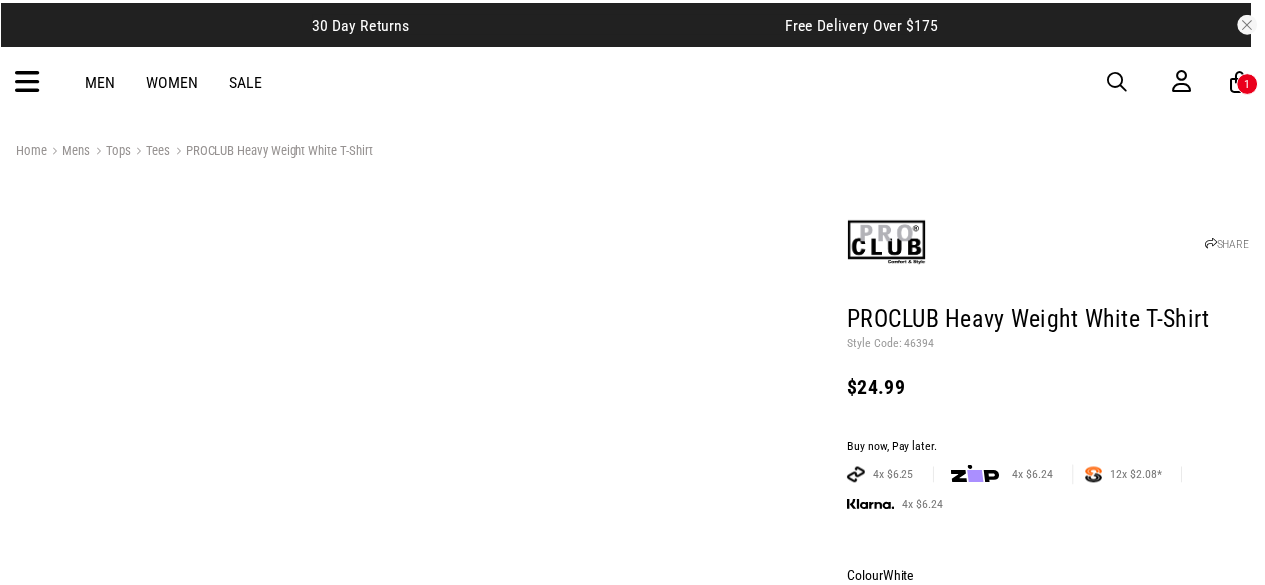scroll, scrollTop: 0, scrollLeft: 0, axis: both 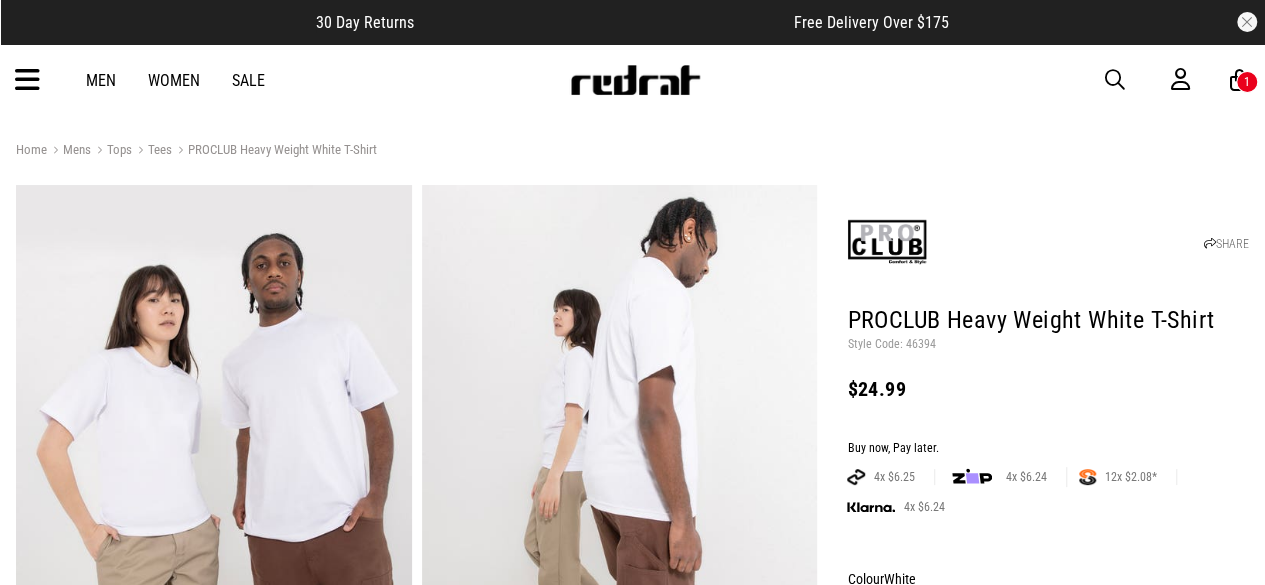 click at bounding box center (1239, 80) 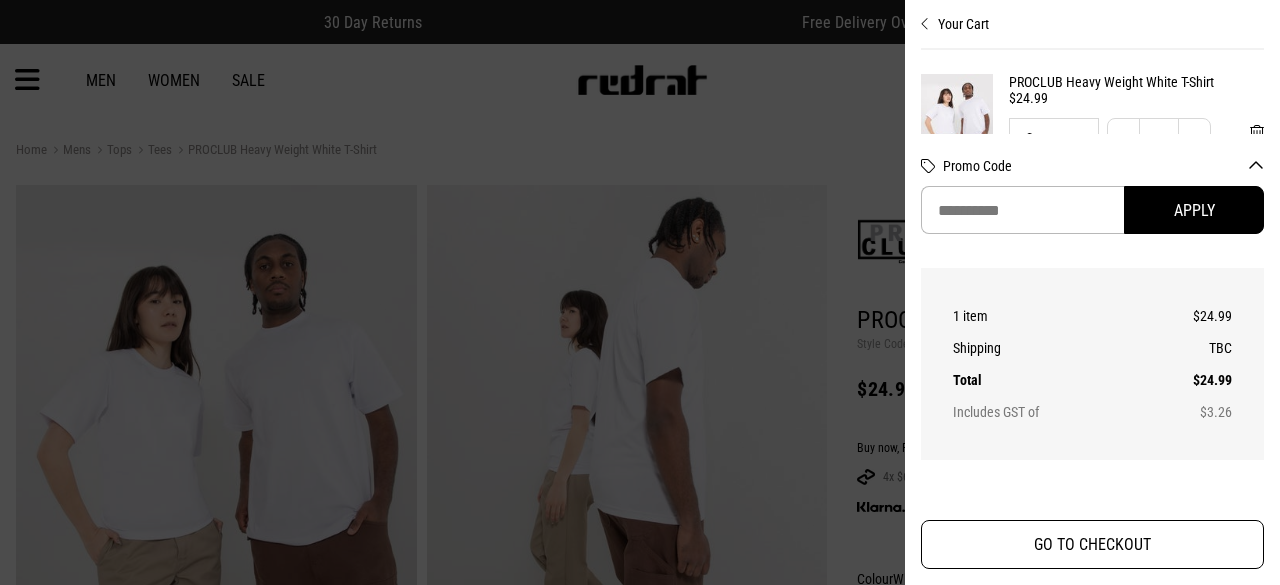 click on "GO TO CHECKOUT" at bounding box center [1092, 544] 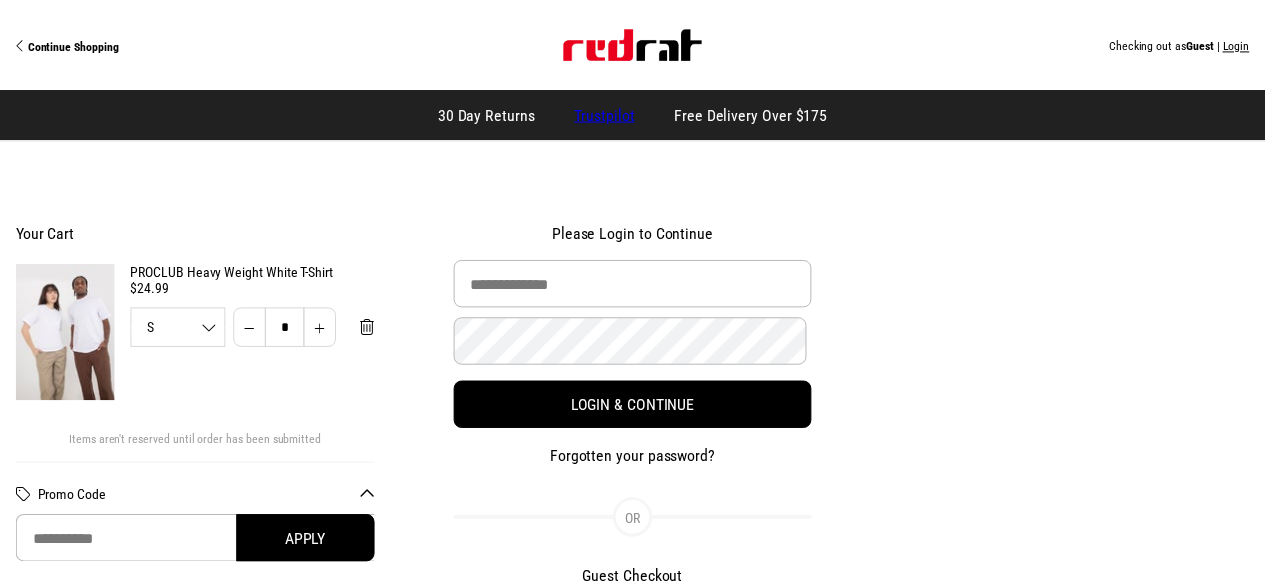 scroll, scrollTop: 0, scrollLeft: 0, axis: both 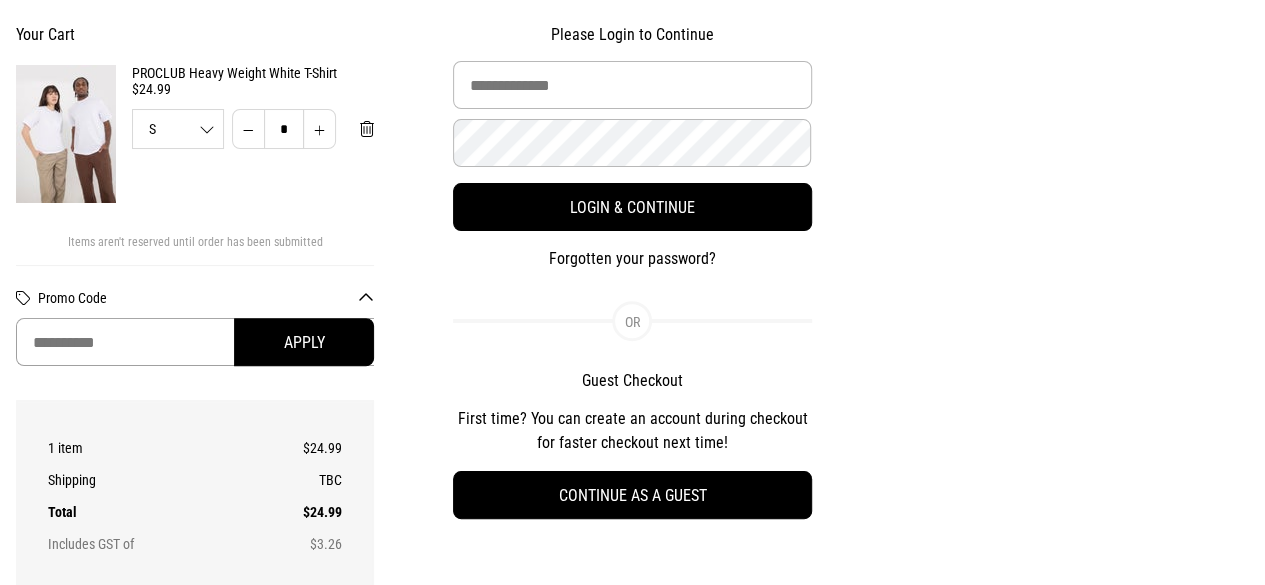 click at bounding box center (195, 342) 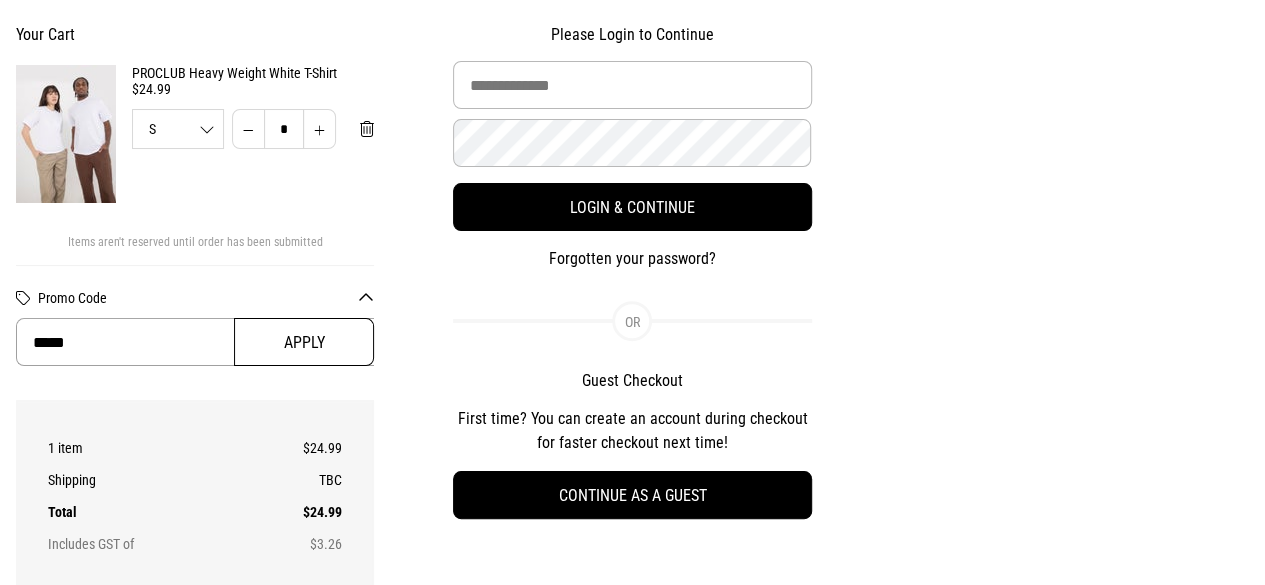 type on "****" 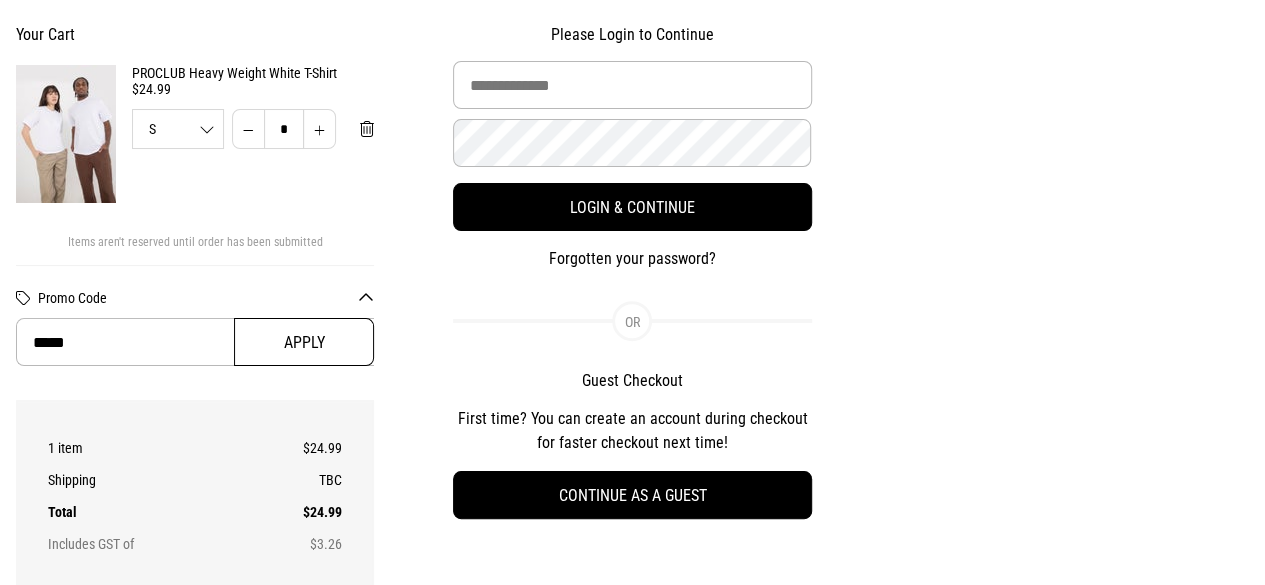 click on "Apply" at bounding box center (304, 342) 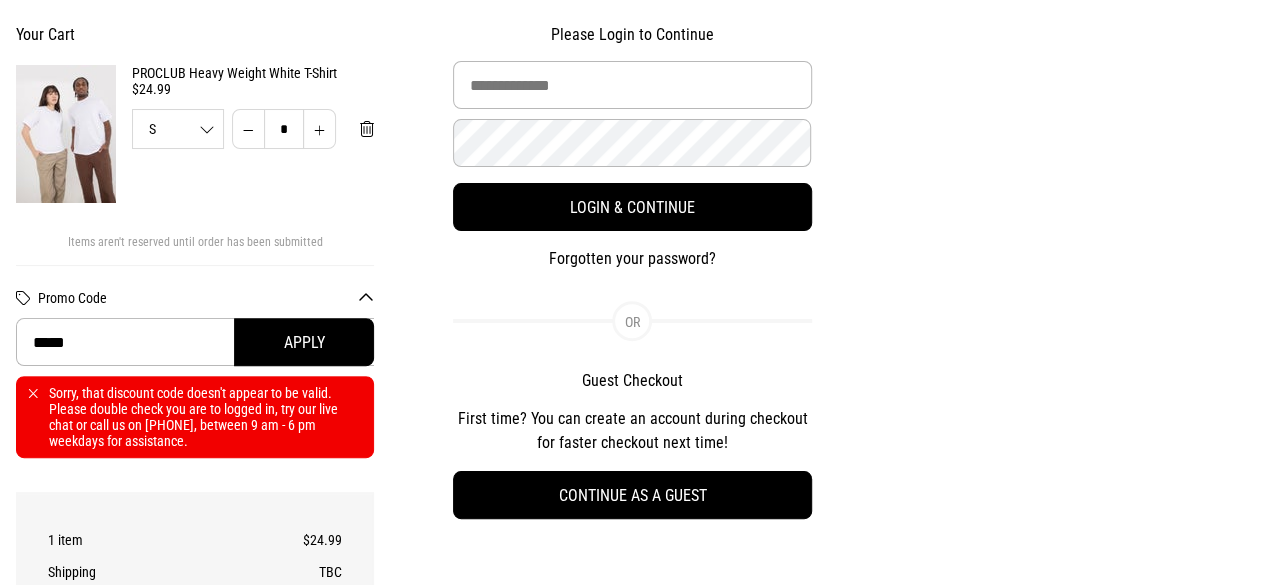 drag, startPoint x: 44, startPoint y: 391, endPoint x: 228, endPoint y: 451, distance: 193.53552 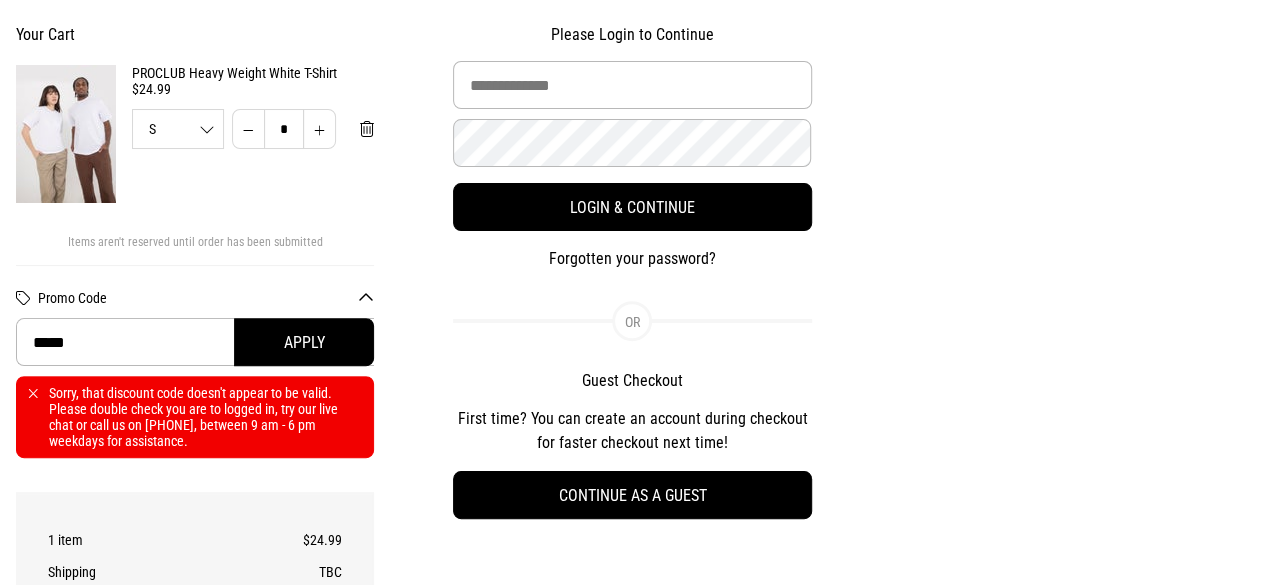 copy on "Sorry, that discount code doesn't appear to be valid. Please double check you are to logged in, try our live chat or call us on 0800 728 728, between 9 am - 6 pm weekdays for assistance." 